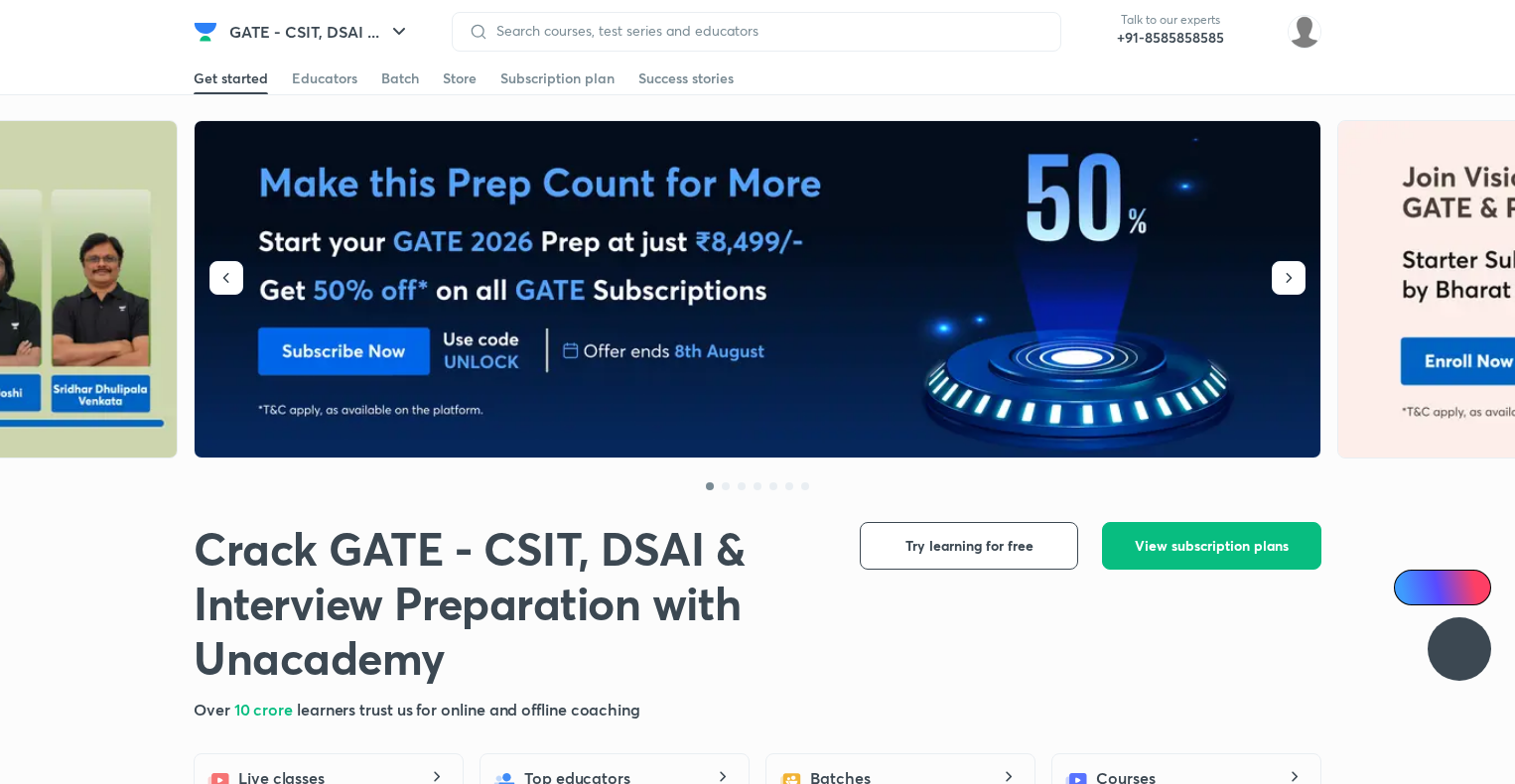 scroll, scrollTop: 0, scrollLeft: 0, axis: both 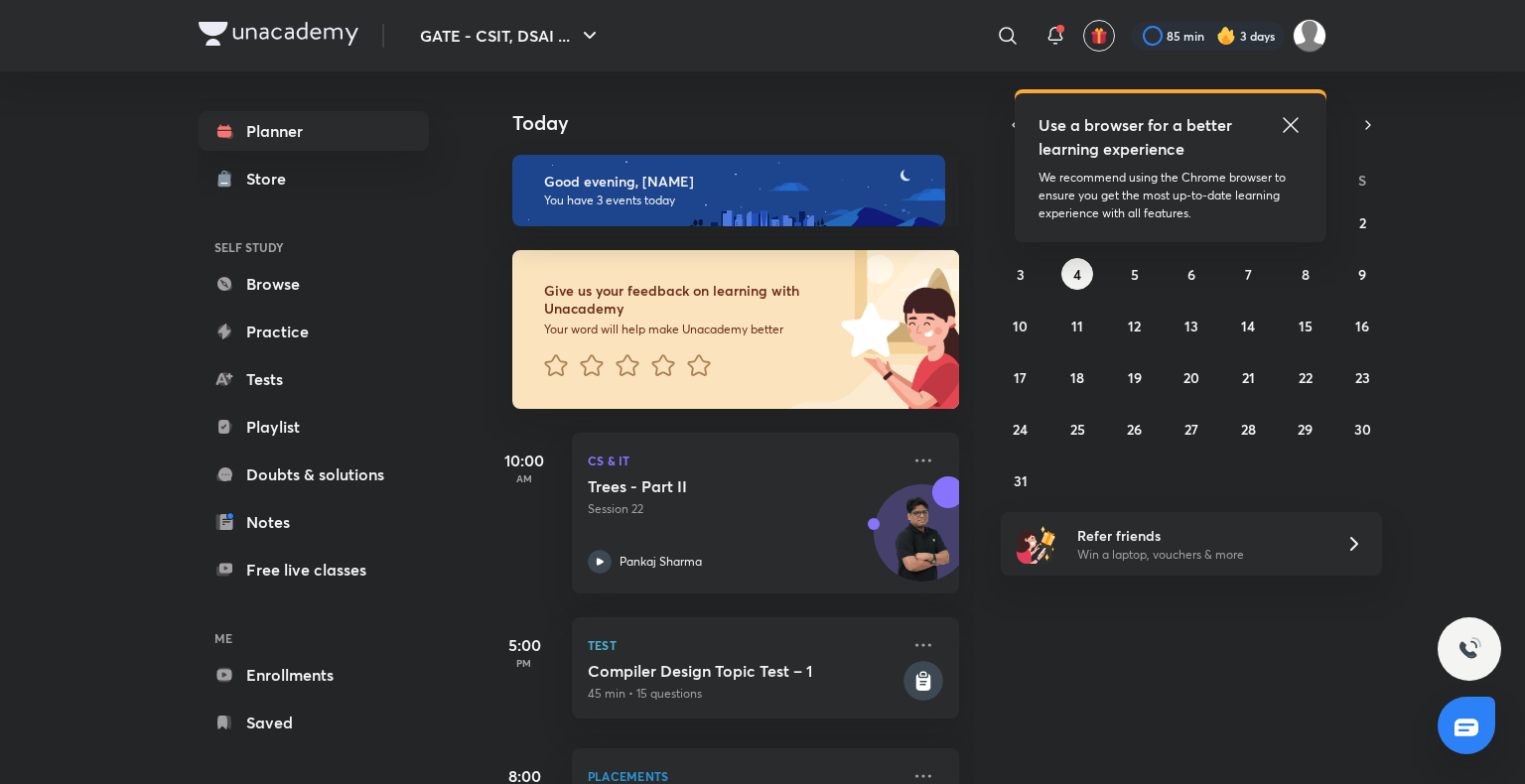 click 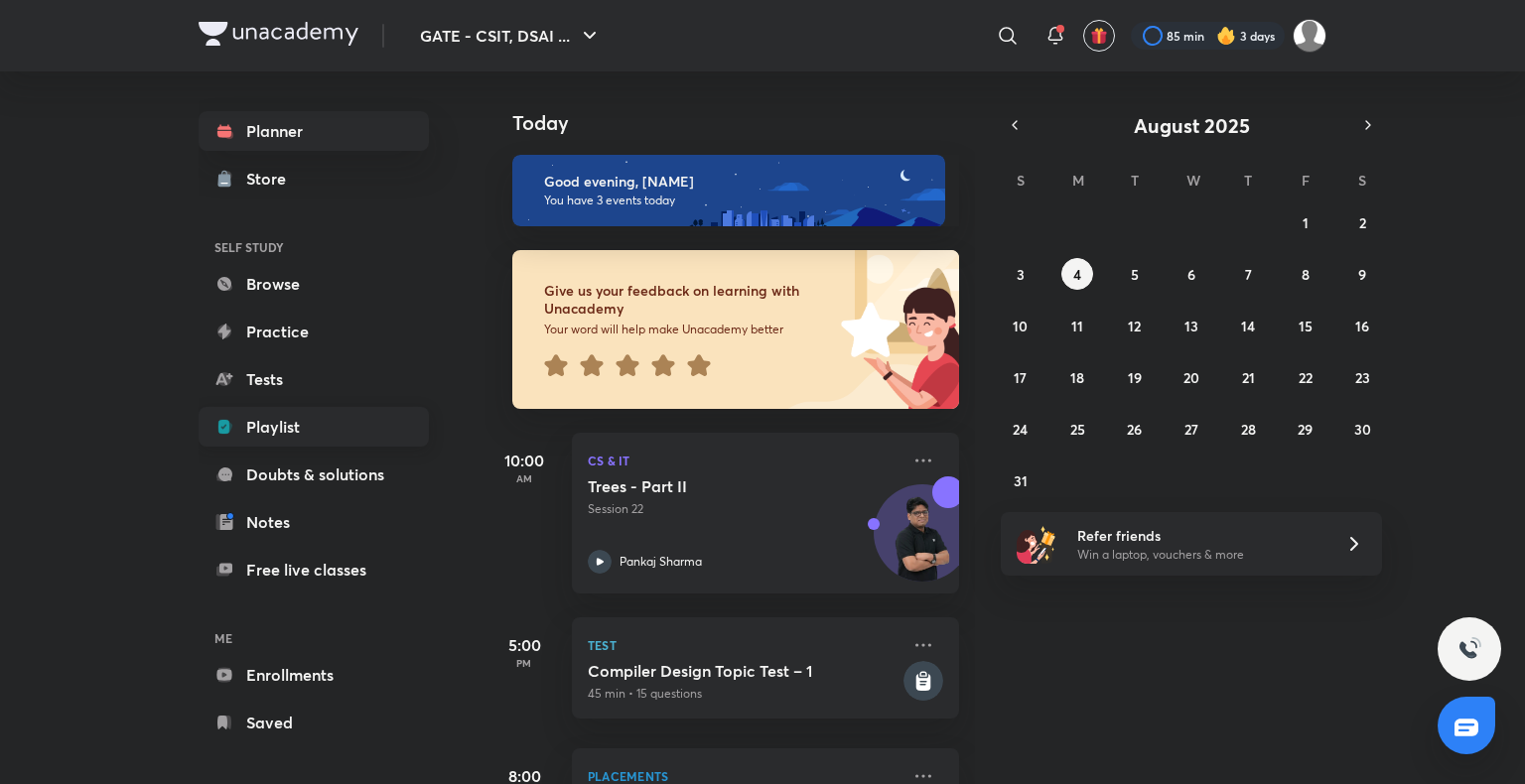 click on "Playlist" at bounding box center [314, 427] 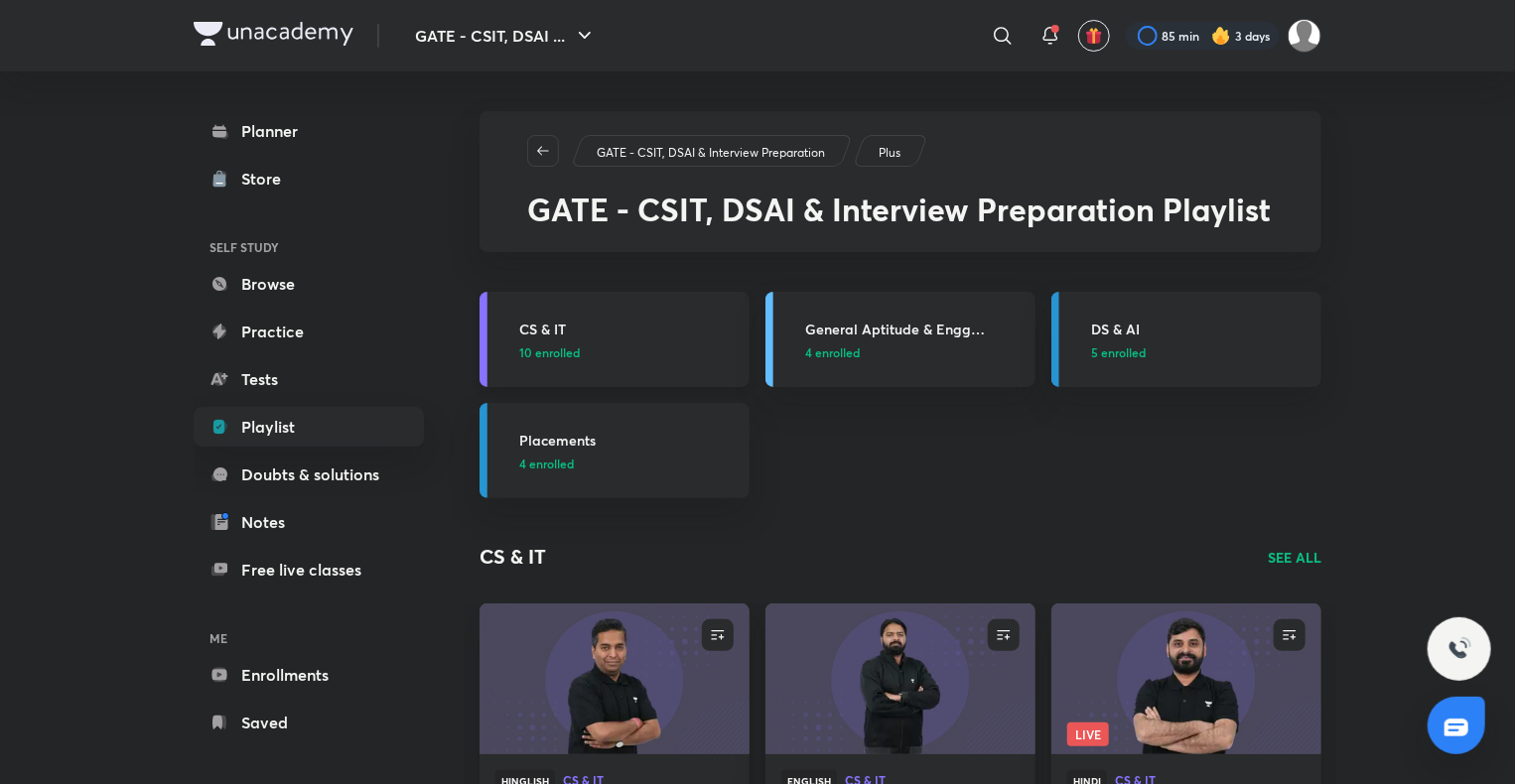 click on "CS & IT 10 enrolled" at bounding box center (615, 339) 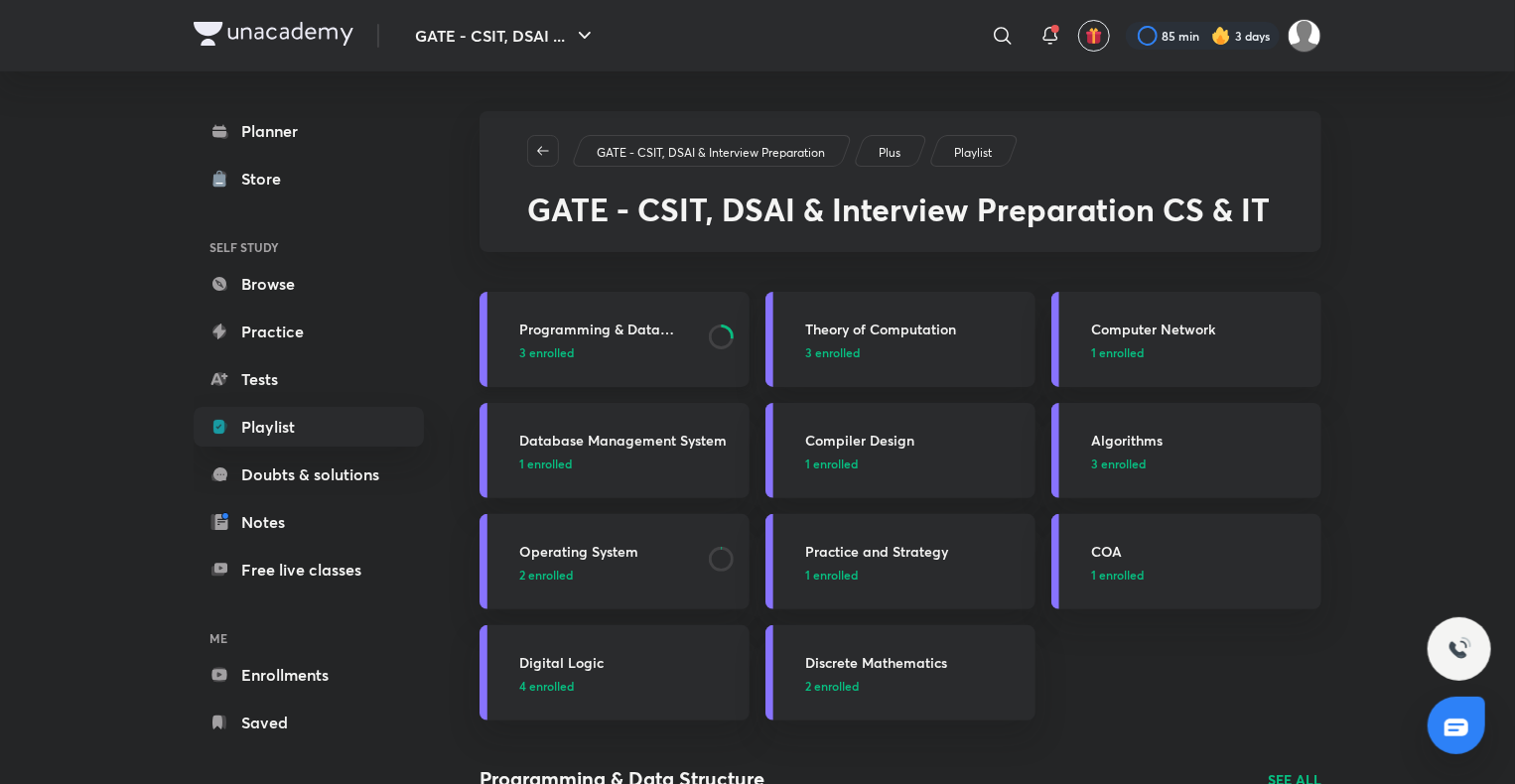 click on "Programming & Data Structure" at bounding box center (608, 328) 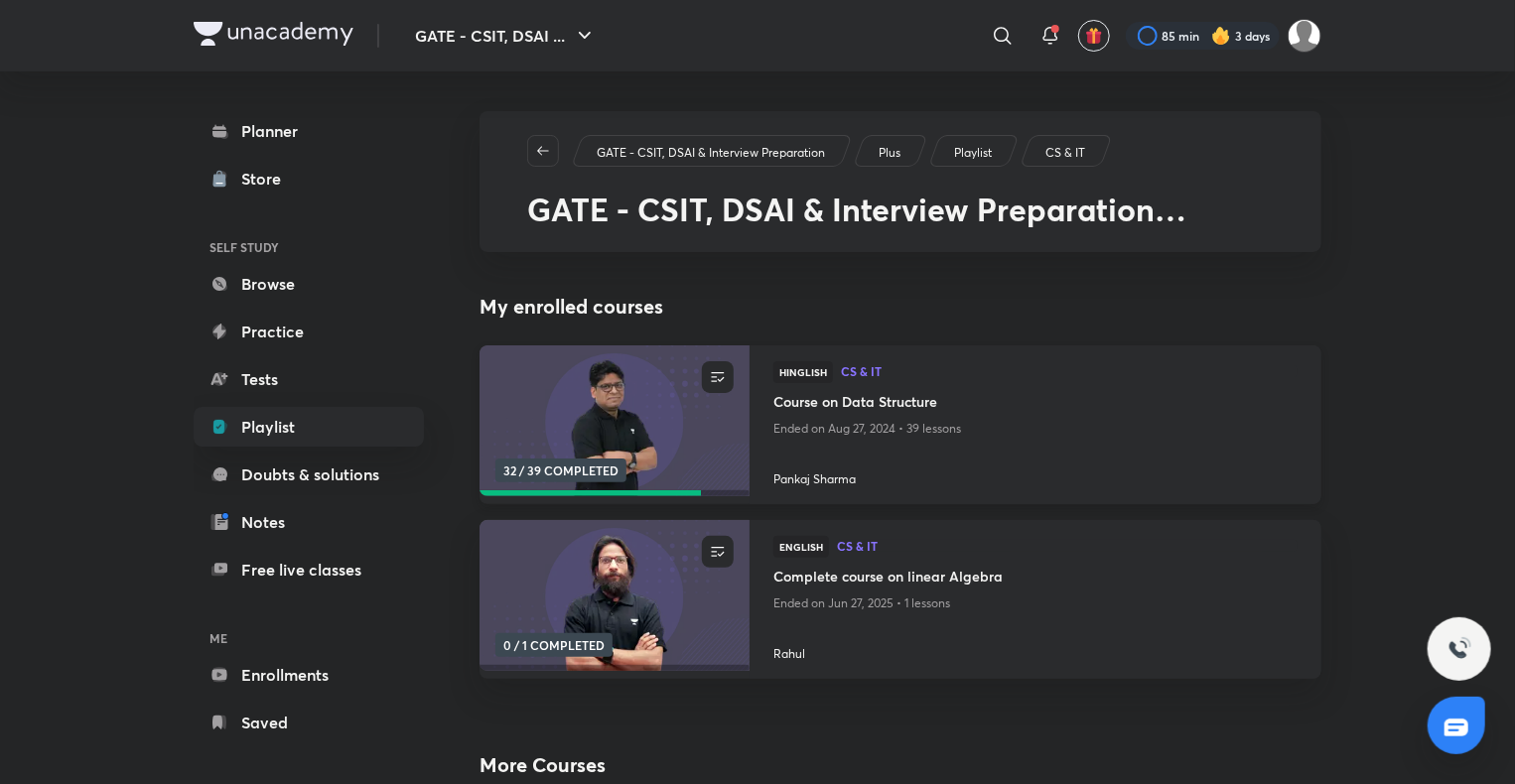 click on "Course on Data Structure" at bounding box center (1035, 403) 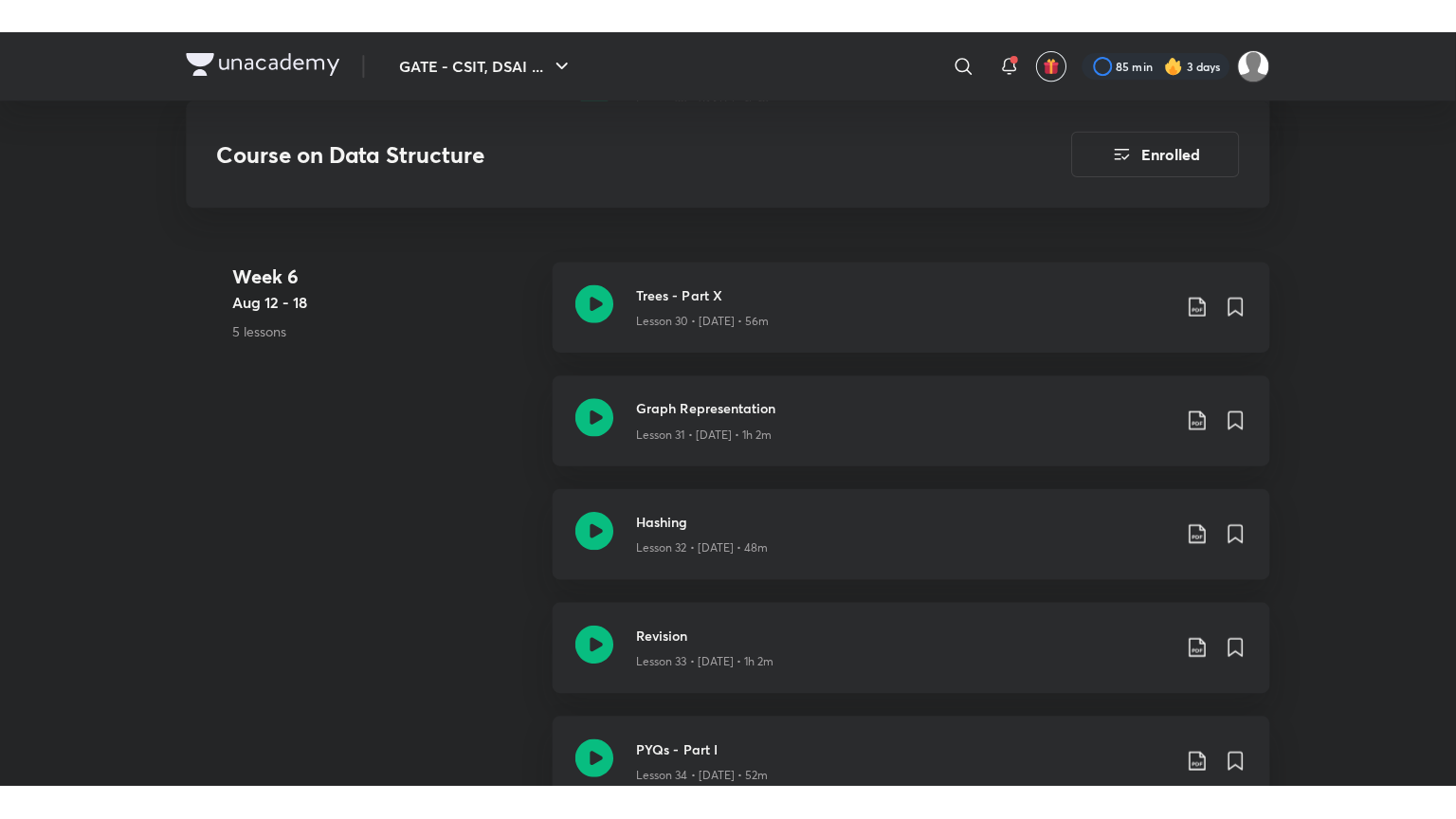 scroll, scrollTop: 4799, scrollLeft: 0, axis: vertical 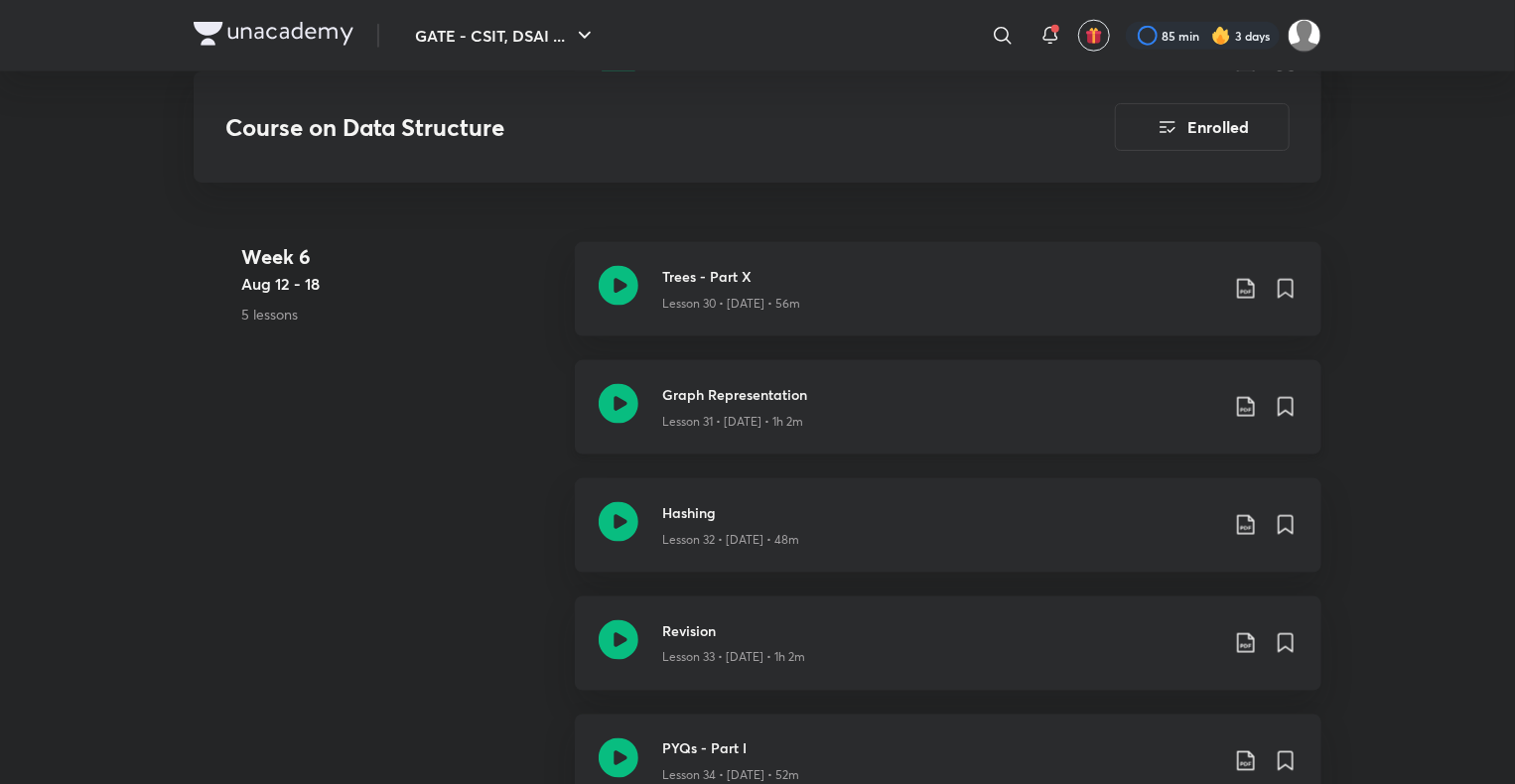 click on "Graph Representation" at bounding box center [940, 394] 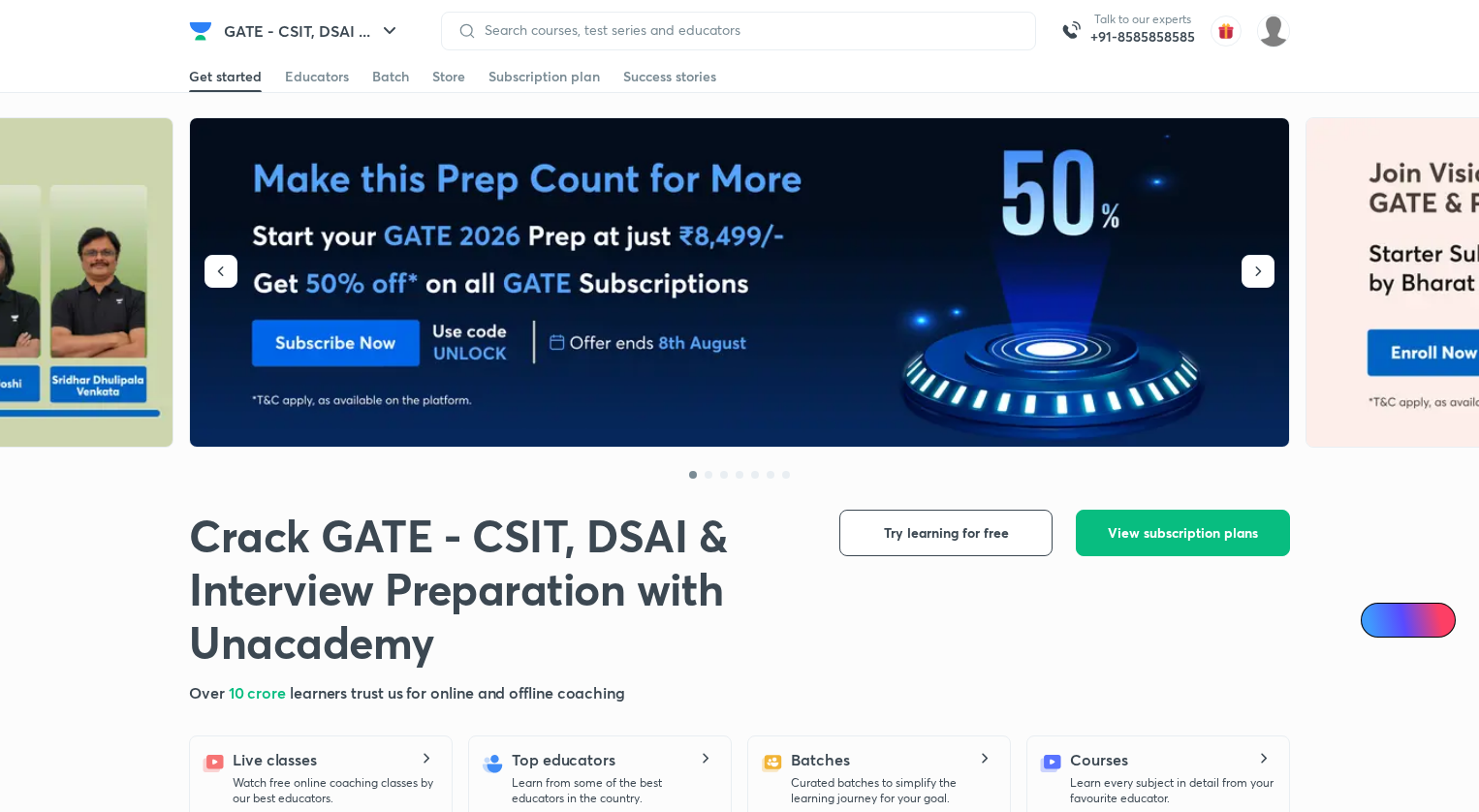 scroll, scrollTop: 0, scrollLeft: 0, axis: both 